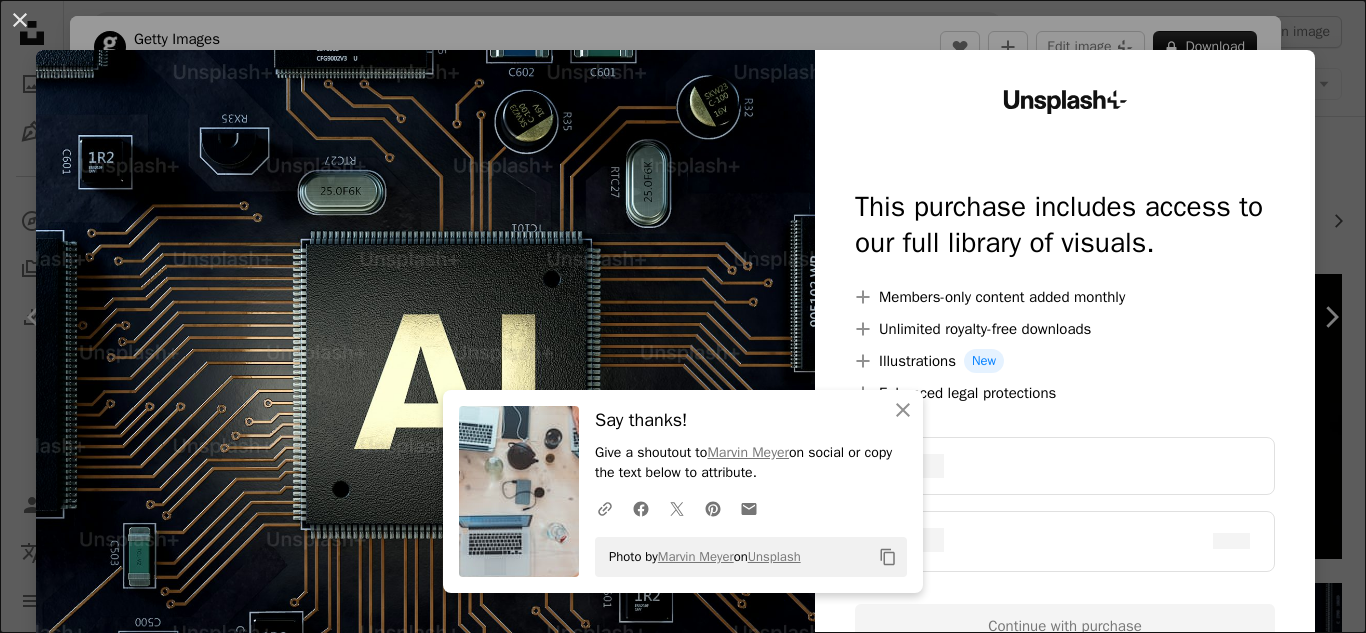 scroll, scrollTop: 360, scrollLeft: 0, axis: vertical 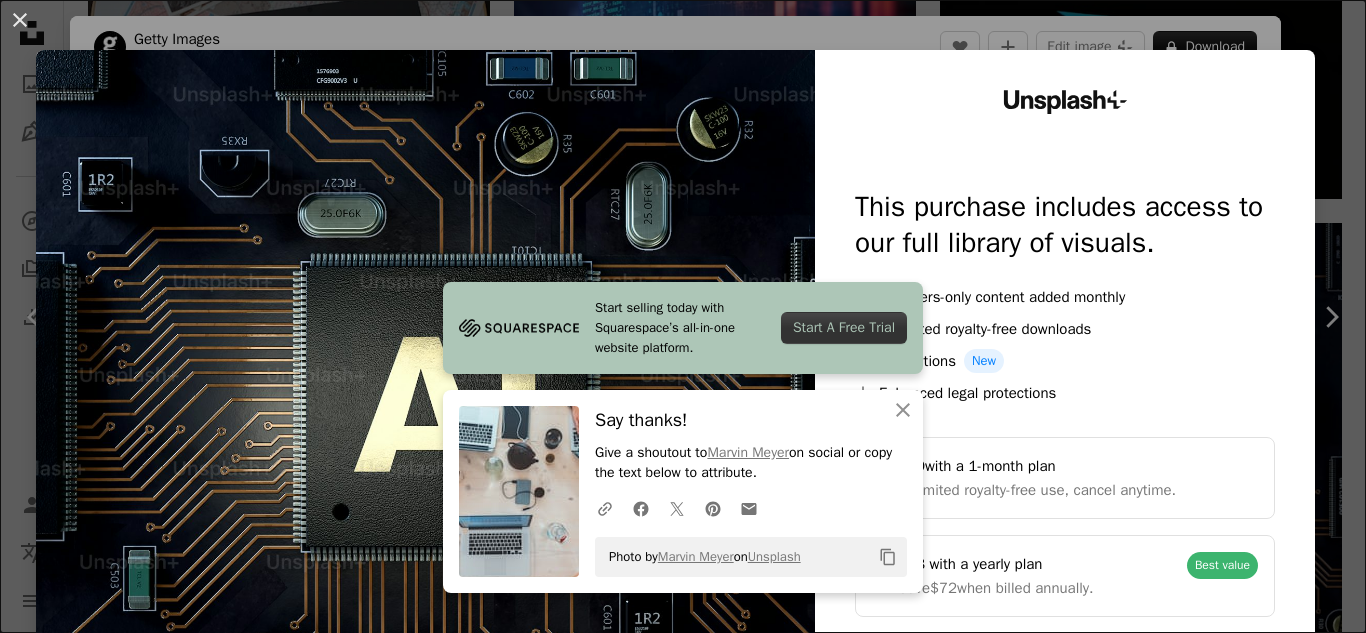click on "An X shape Start selling today with Squarespace’s all-in-one website platform. Start A Free Trial An X shape Close Say thanks! Give a shoutout to  Marvin Meyer  on social or copy the text below to attribute. A URL sharing icon (chains) Facebook icon X (formerly Twitter) icon Pinterest icon An envelope Photo by  Marvin Meyer  on  Unsplash
Copy content Unsplash+ This purchase includes access to our full library of visuals. A plus sign Members-only content added monthly A plus sign Unlimited royalty-free downloads A plus sign Illustrations  New A plus sign Enhanced legal protections $10  with a 1-month plan Unlimited royalty-free use, cancel anytime. $48   with a yearly plan Save  $72  when billed annually. Best value Continue with purchase Taxes where applicable. Renews automatically. Cancel anytime." at bounding box center (683, 316) 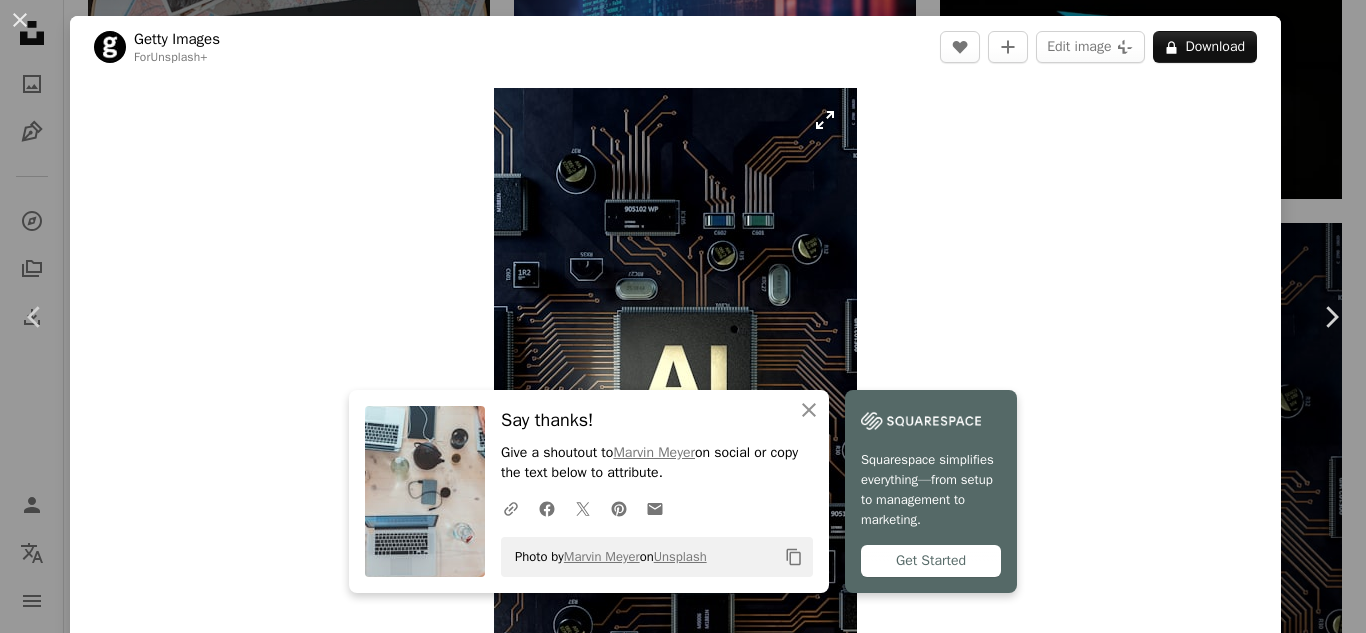 click at bounding box center (675, 378) 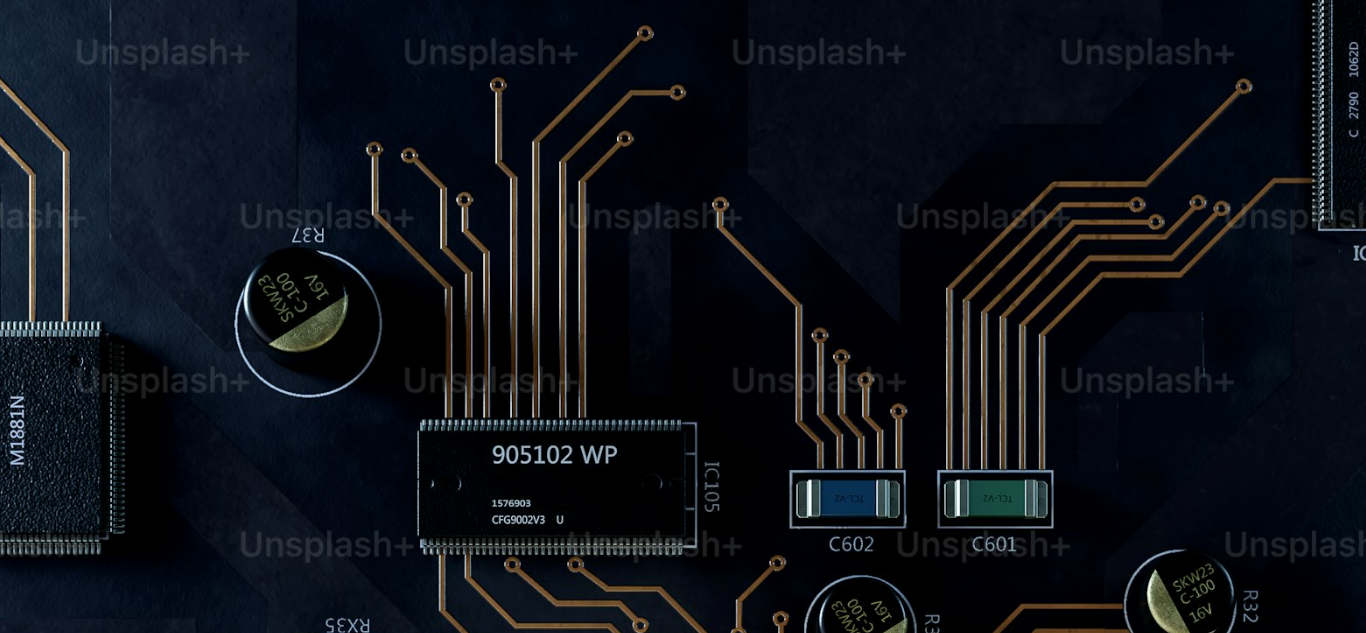 scroll, scrollTop: 755, scrollLeft: 0, axis: vertical 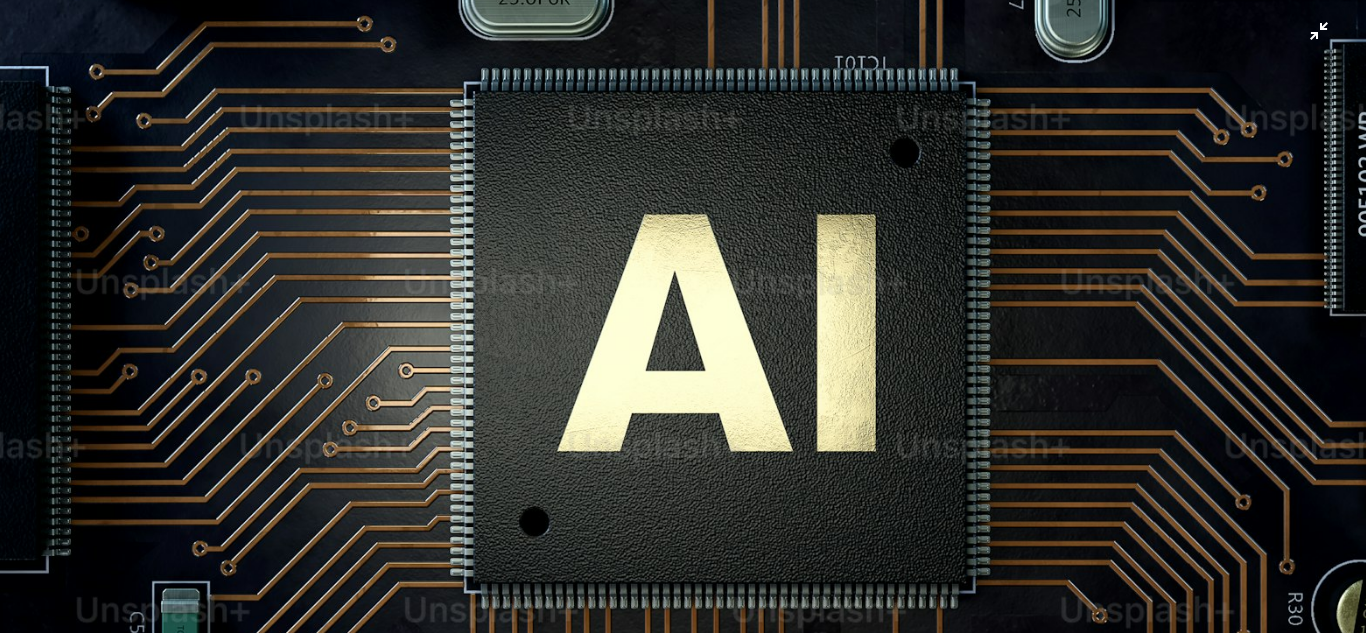 type 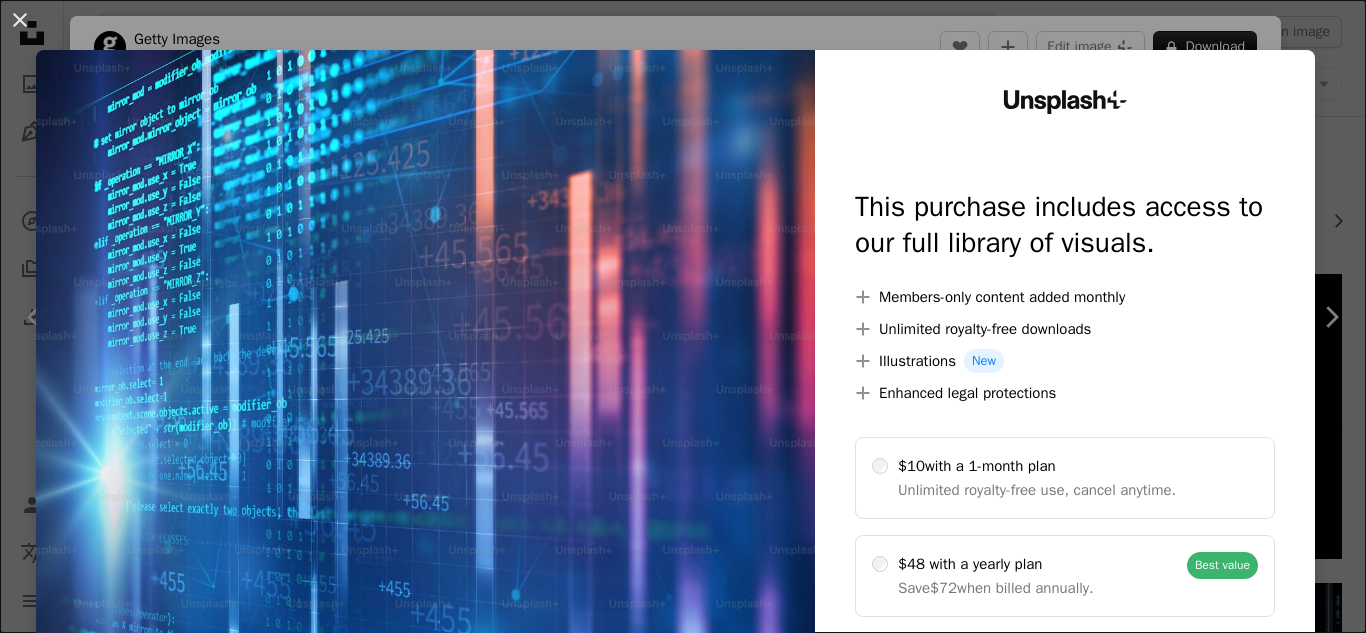 scroll, scrollTop: 160, scrollLeft: 0, axis: vertical 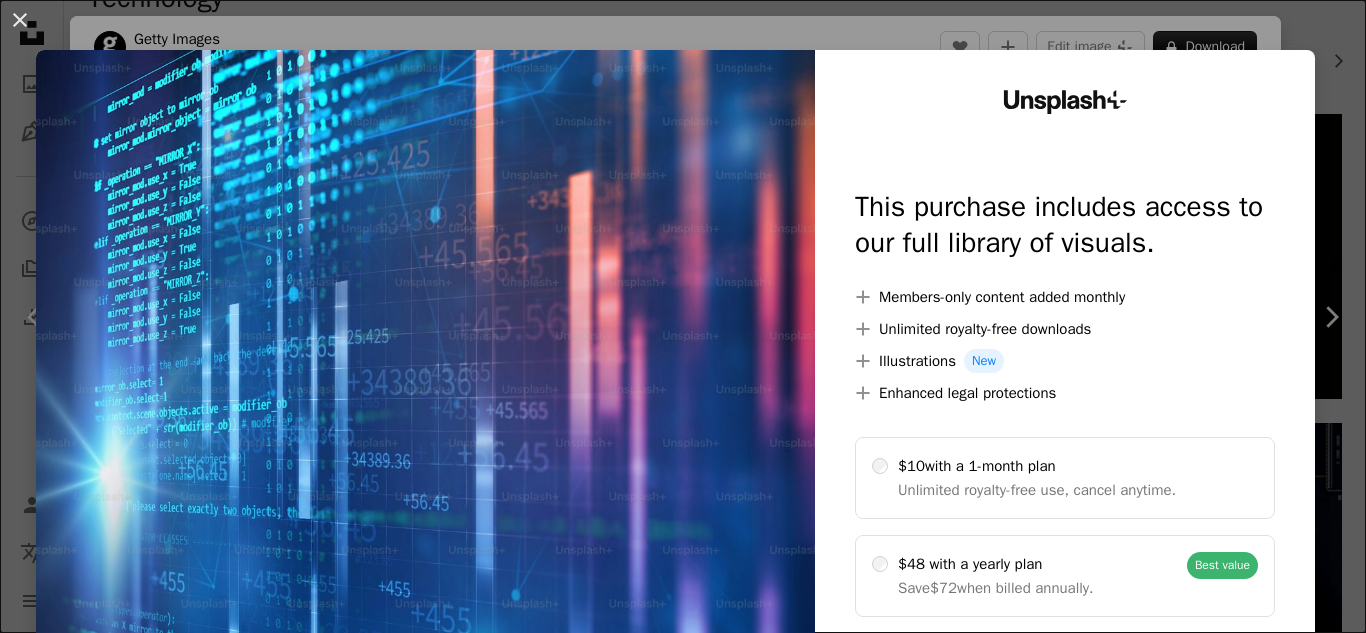 click on "An X shape Unsplash+ This purchase includes access to our full library of visuals. A plus sign Members-only content added monthly A plus sign Unlimited royalty-free downloads A plus sign Illustrations  New A plus sign Enhanced legal protections $10  with a 1-month plan Unlimited royalty-free use, cancel anytime. $48   with a yearly plan Save  $72  when billed annually. Best value Continue with purchase Taxes where applicable. Renews automatically. Cancel anytime." at bounding box center [683, 316] 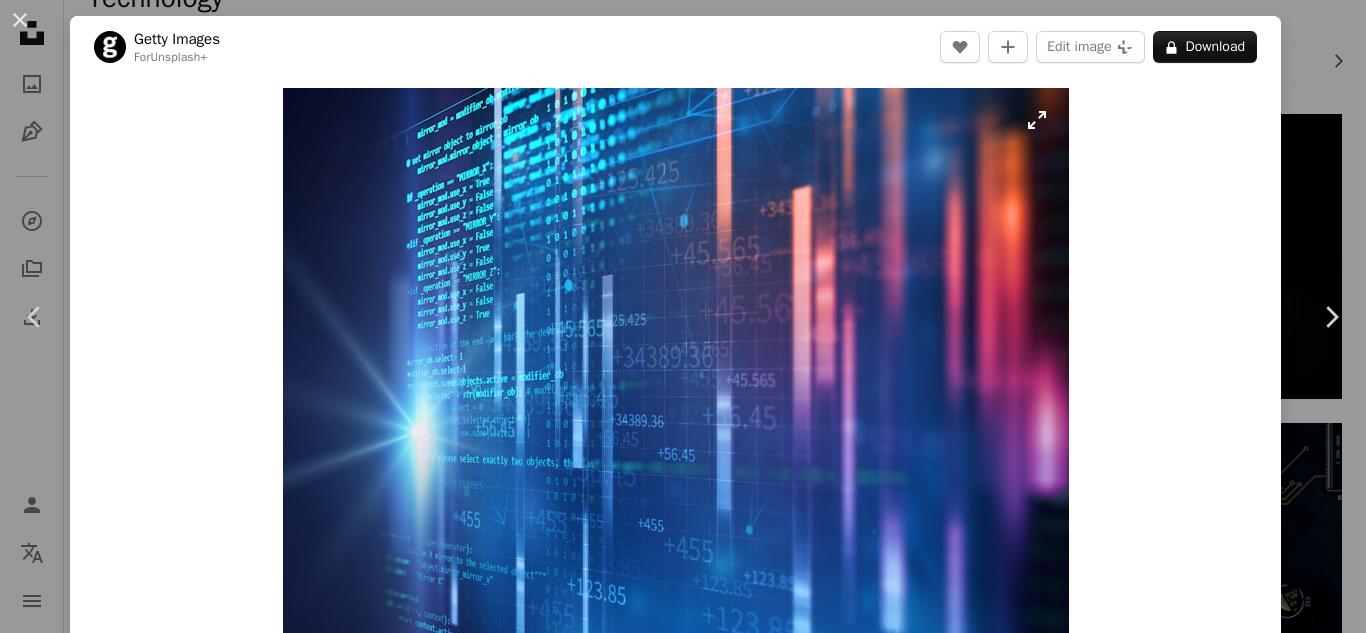 click at bounding box center [676, 378] 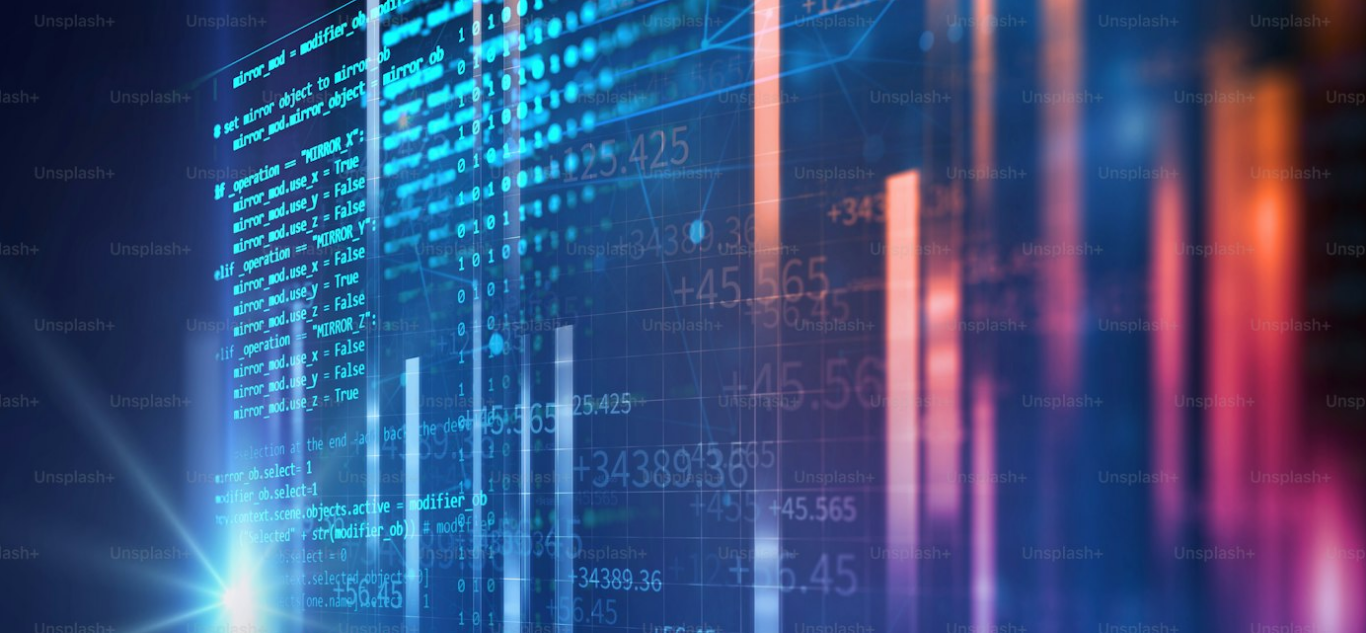 scroll, scrollTop: 177, scrollLeft: 0, axis: vertical 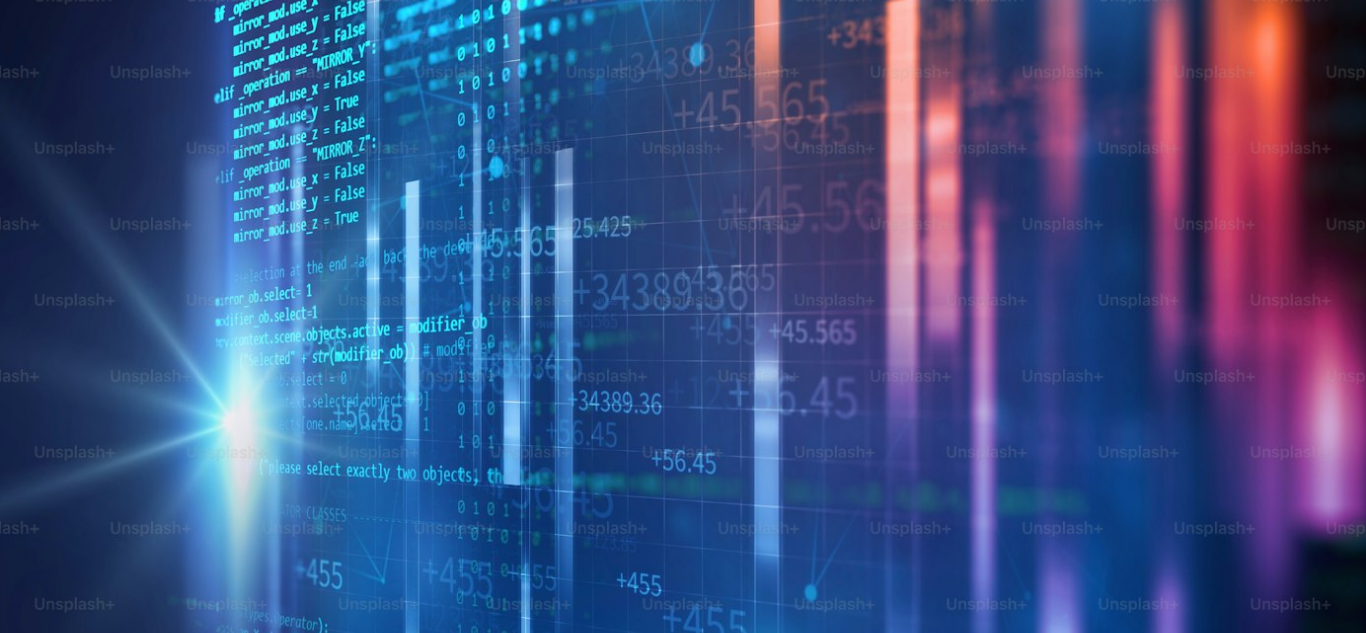 type 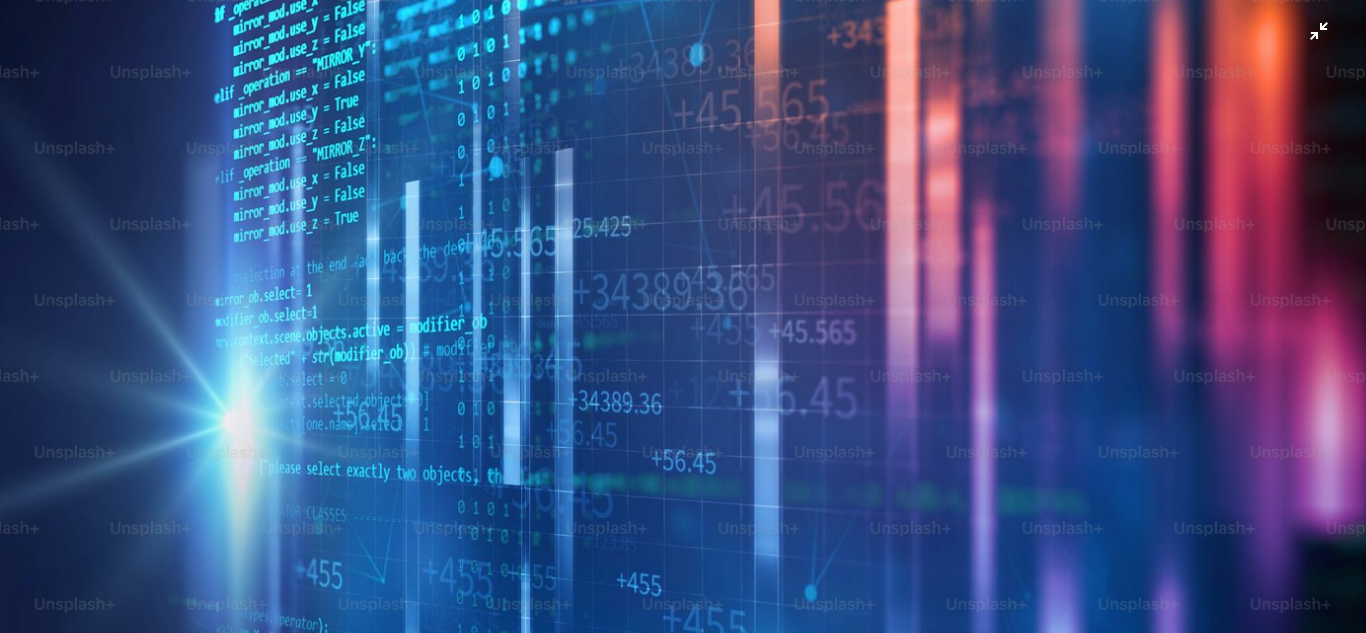 click at bounding box center (683, 327) 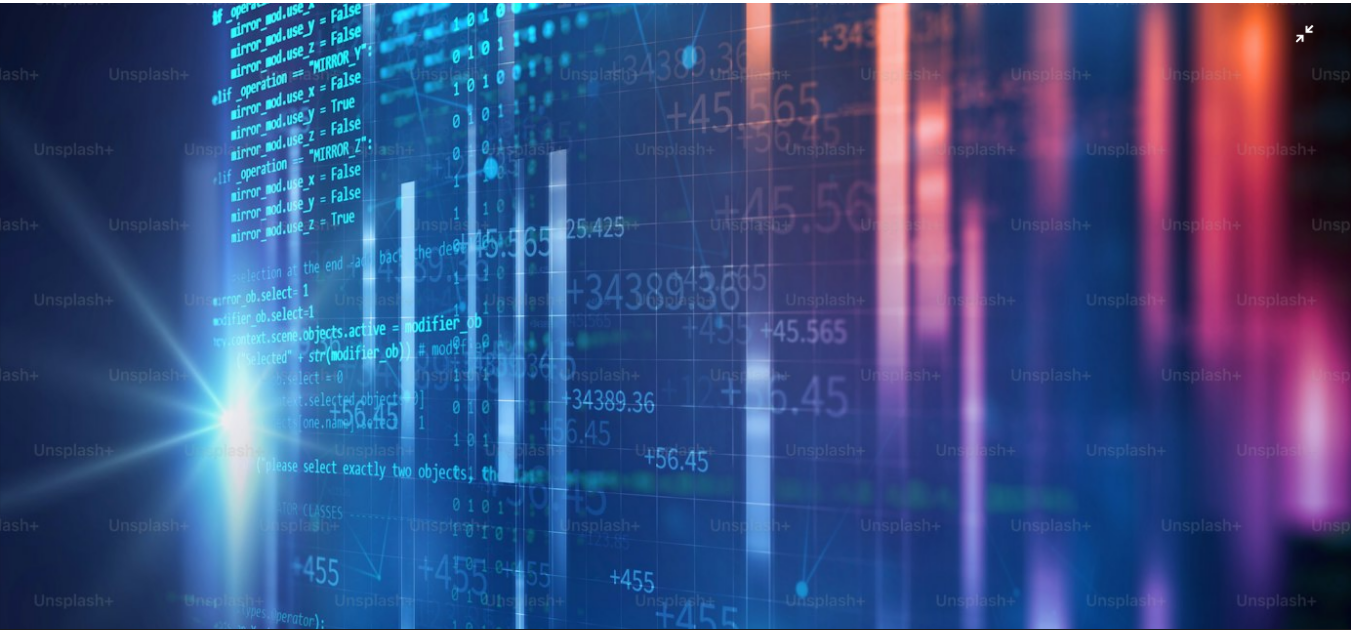 scroll, scrollTop: 36, scrollLeft: 0, axis: vertical 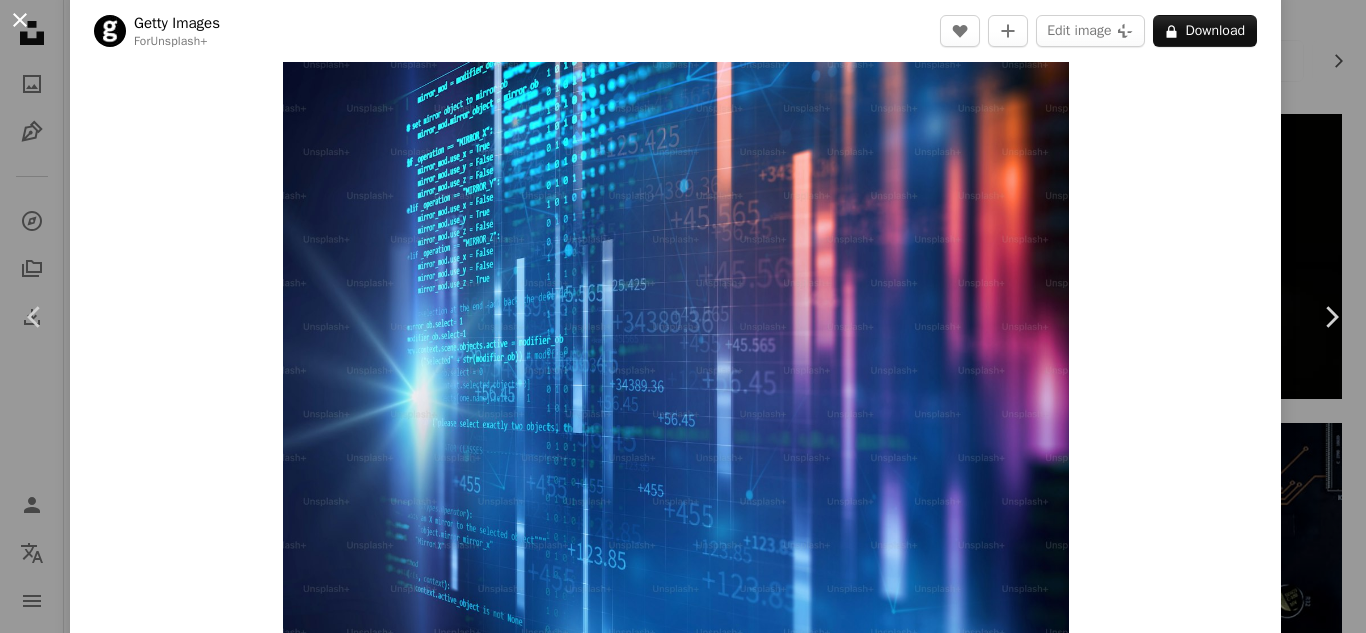 click on "An X shape" at bounding box center [20, 20] 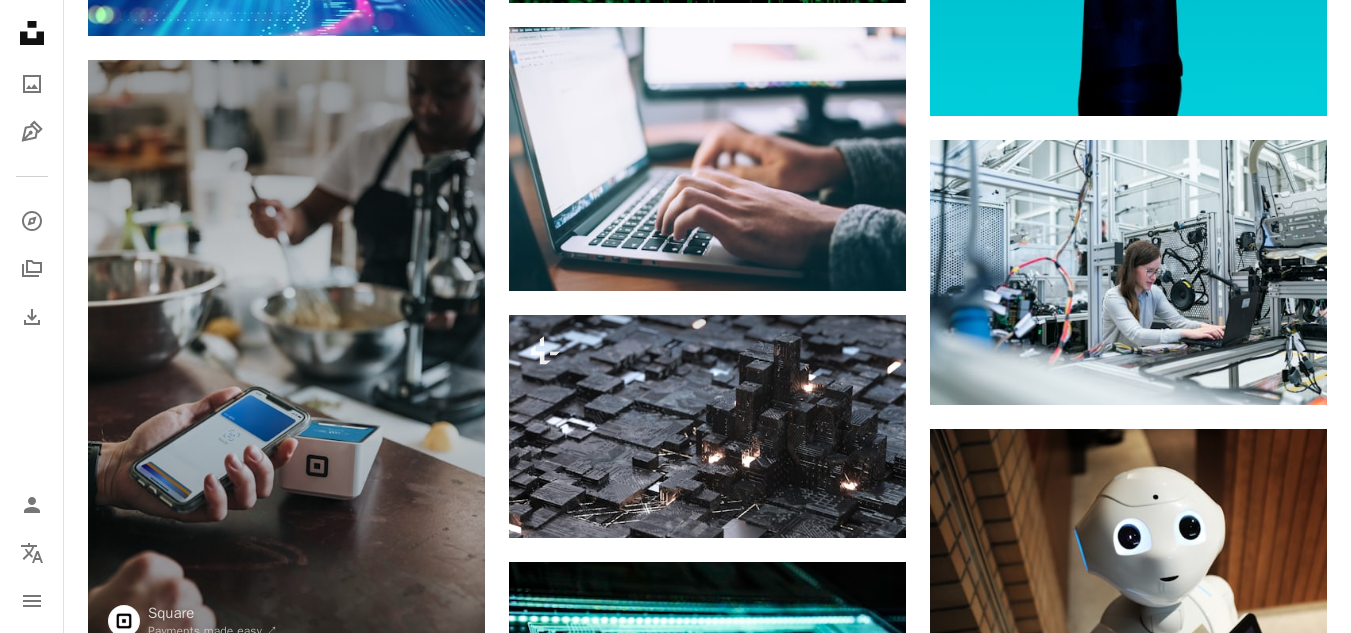 scroll, scrollTop: 1720, scrollLeft: 0, axis: vertical 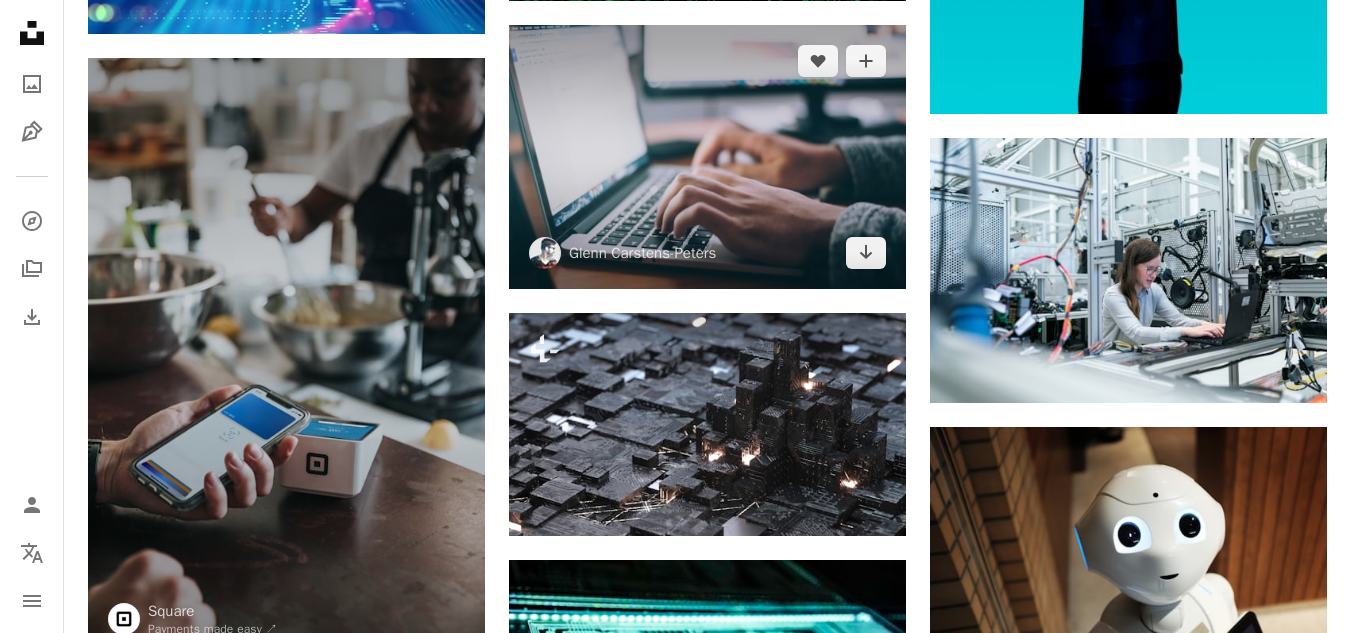drag, startPoint x: 600, startPoint y: 119, endPoint x: 722, endPoint y: 58, distance: 136.40015 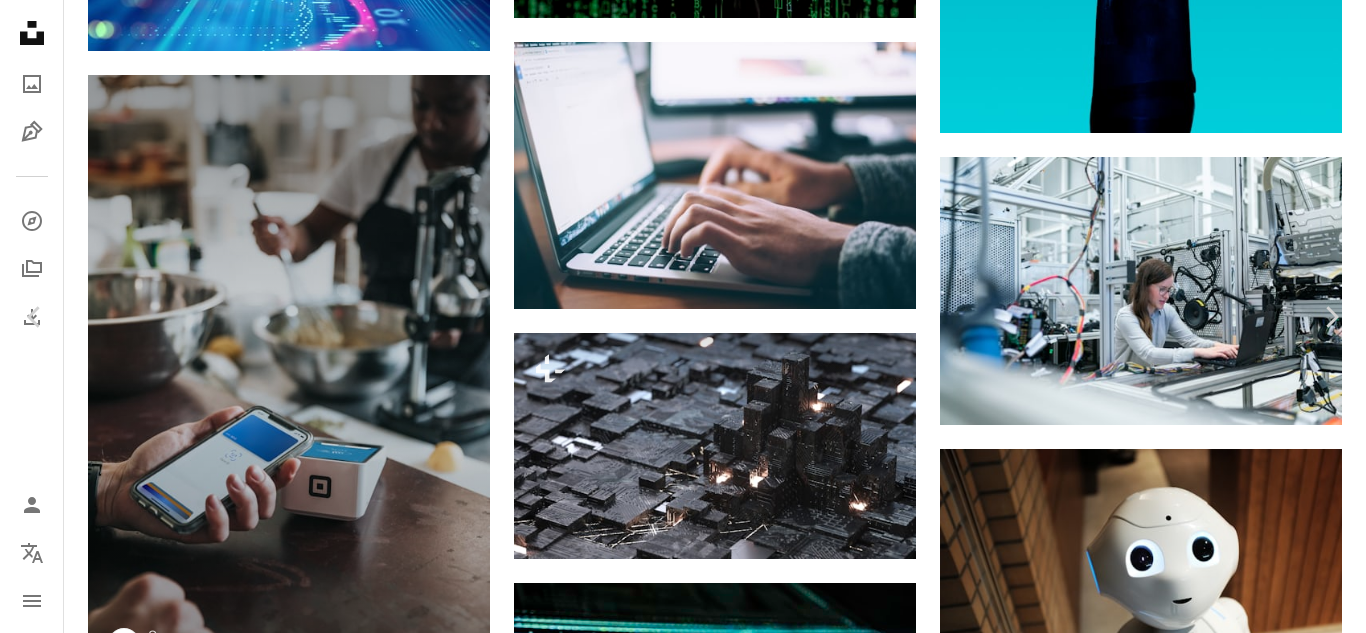 click on "Download free" at bounding box center (1167, 3269) 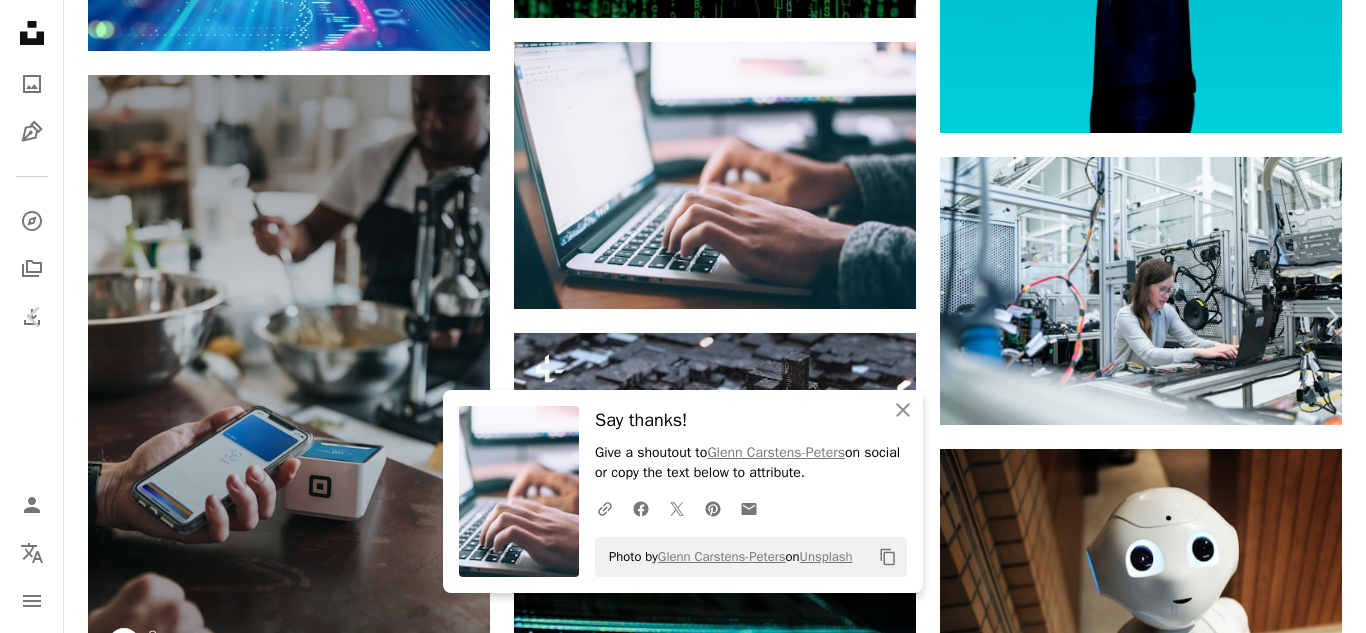click on "An X shape" at bounding box center [20, 20] 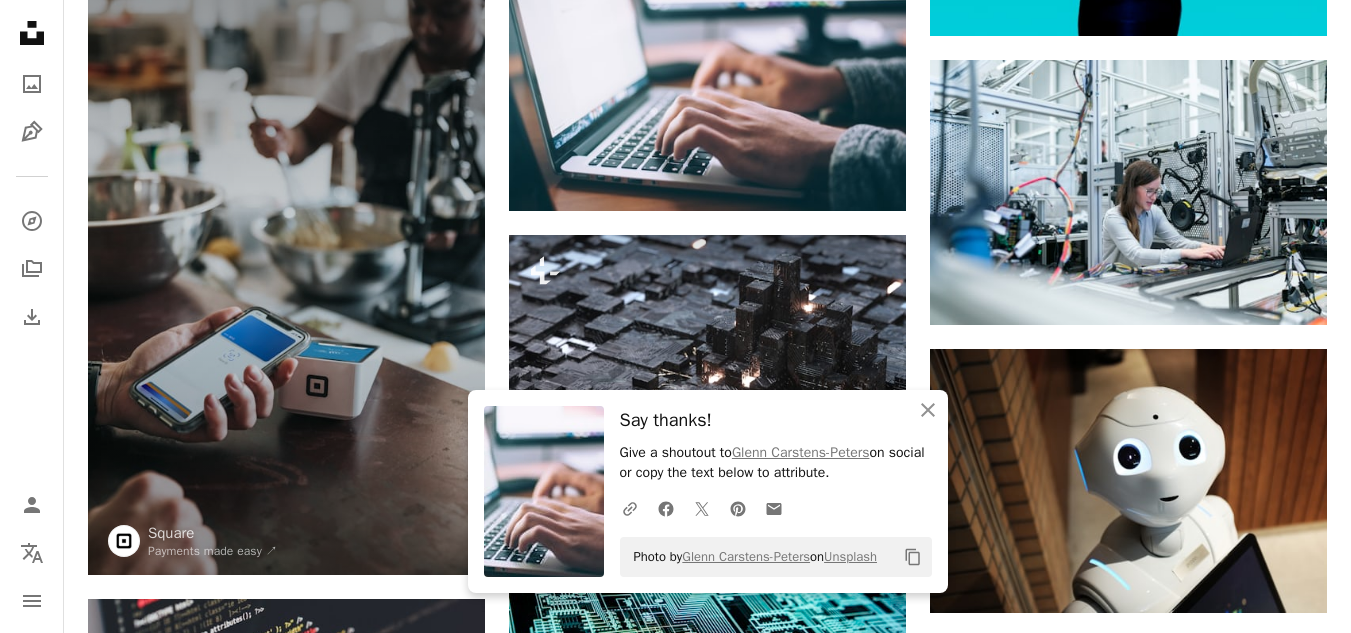 scroll, scrollTop: 1800, scrollLeft: 0, axis: vertical 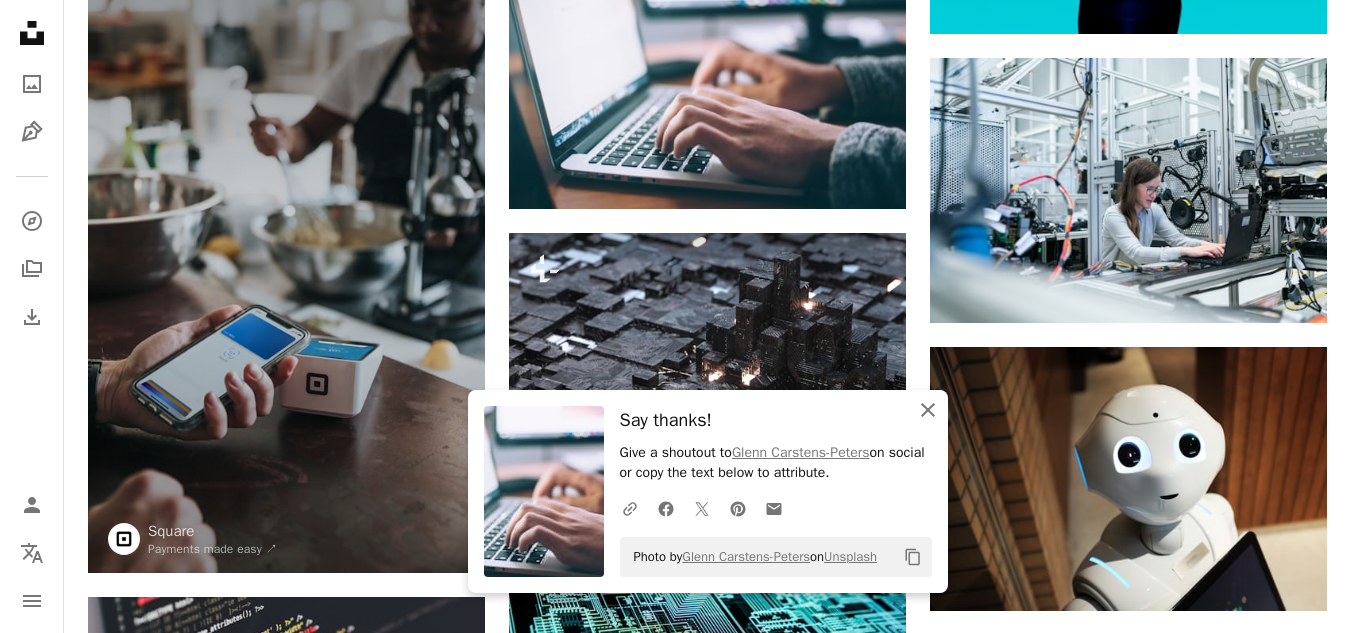 click on "An X shape" 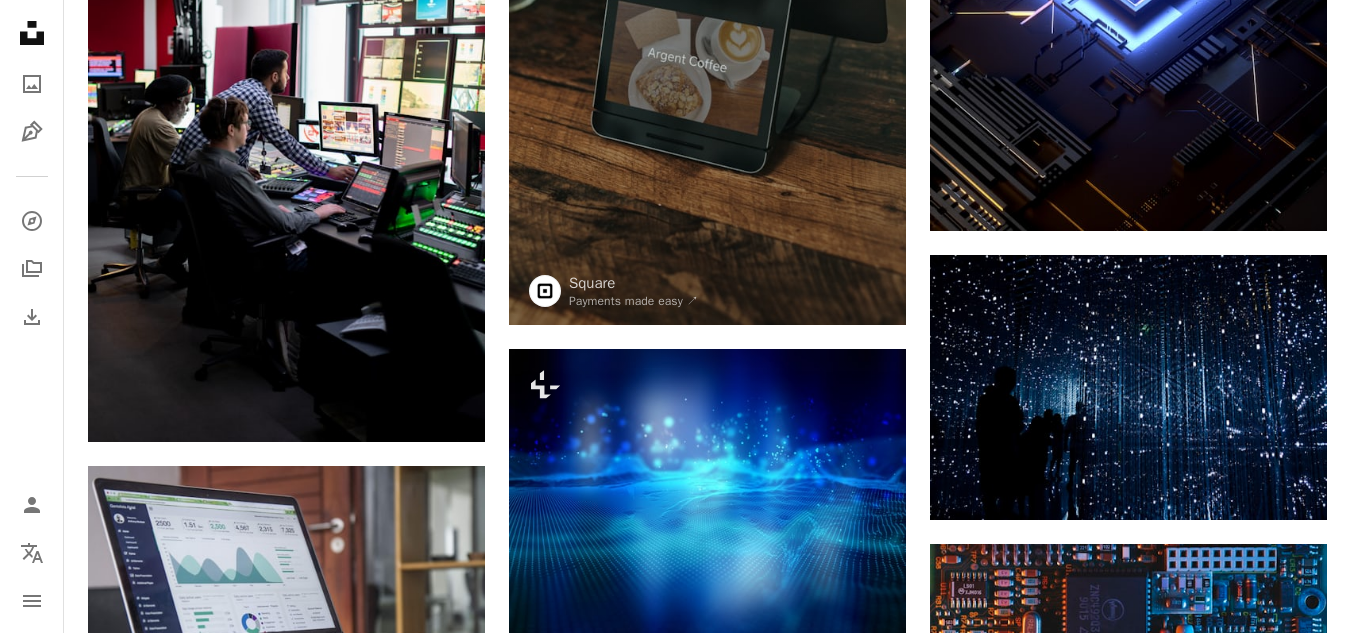 scroll, scrollTop: 2880, scrollLeft: 0, axis: vertical 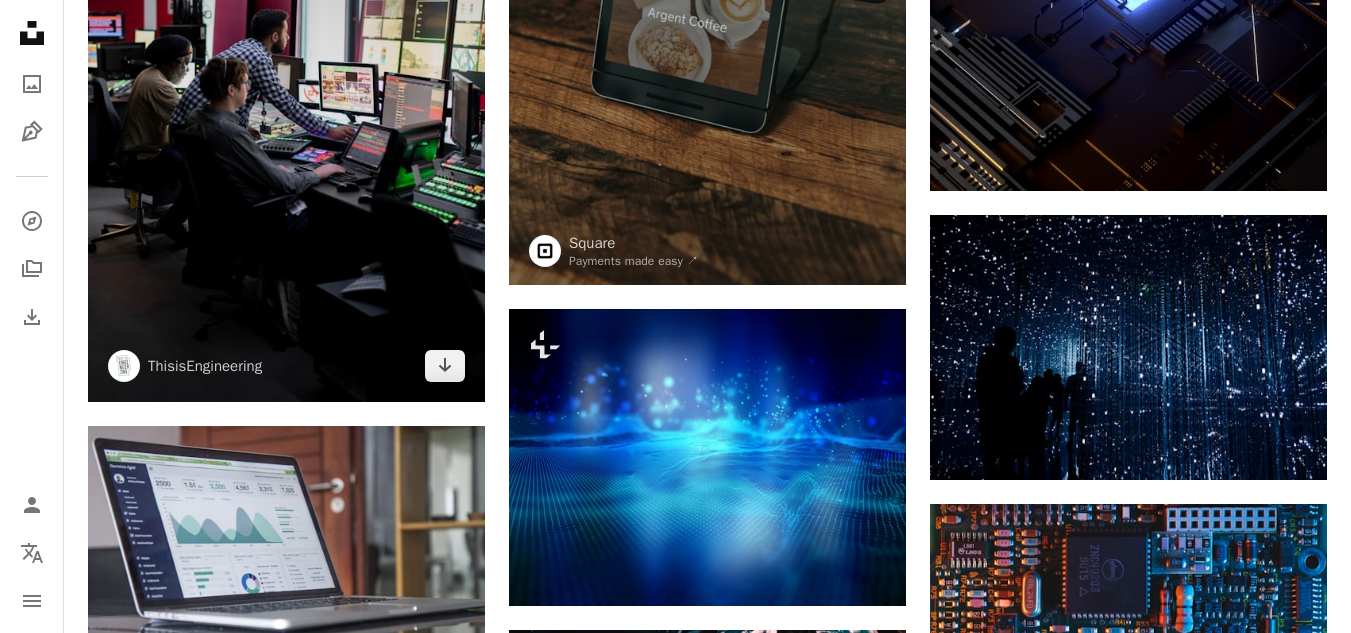 click at bounding box center (286, 105) 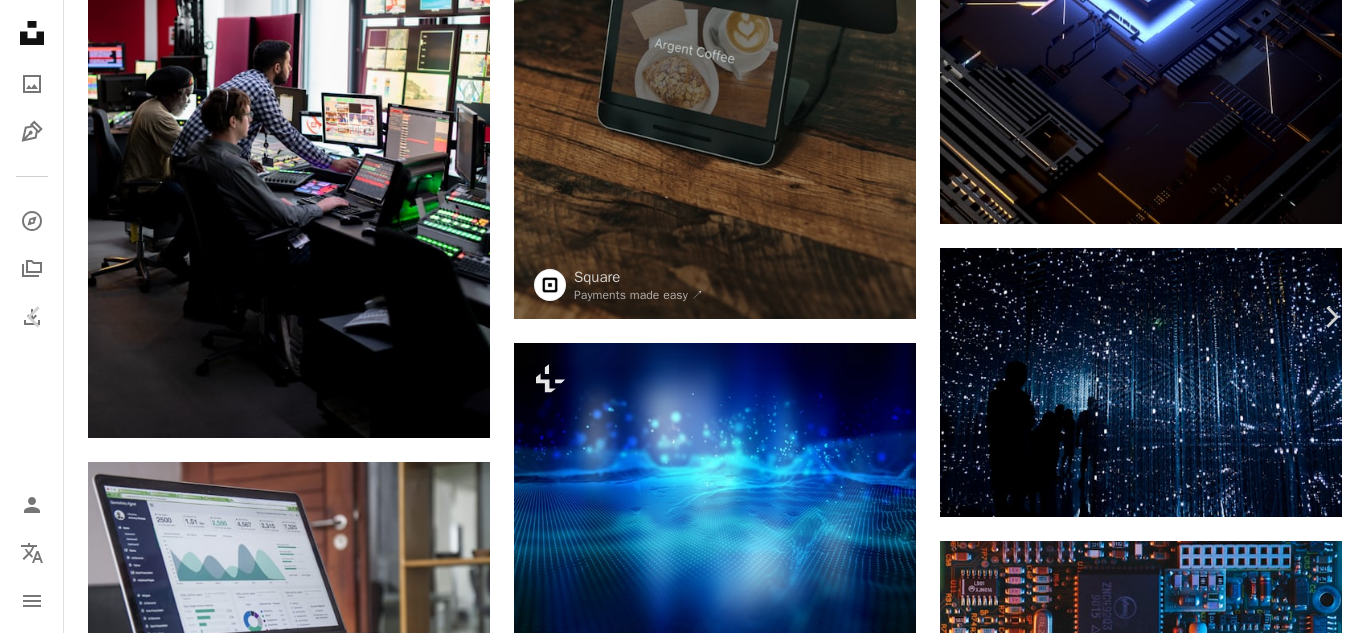 click on "Download free" at bounding box center [1167, 4393] 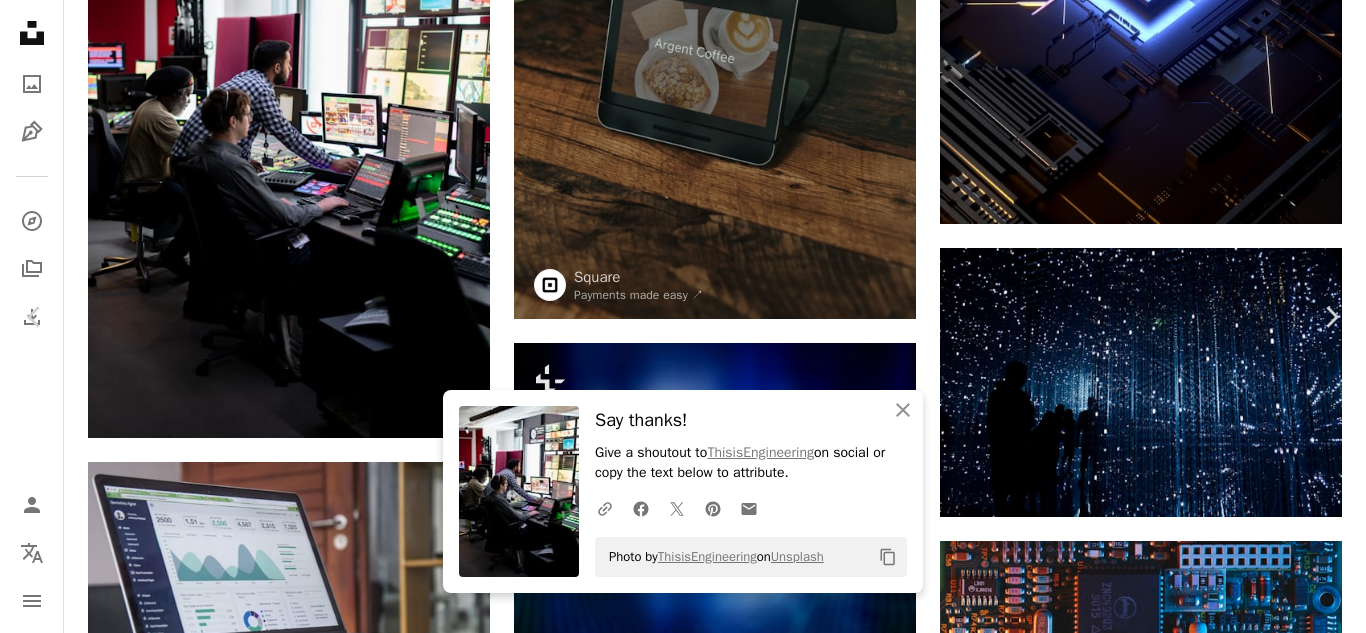 click on "An X shape" at bounding box center (20, 20) 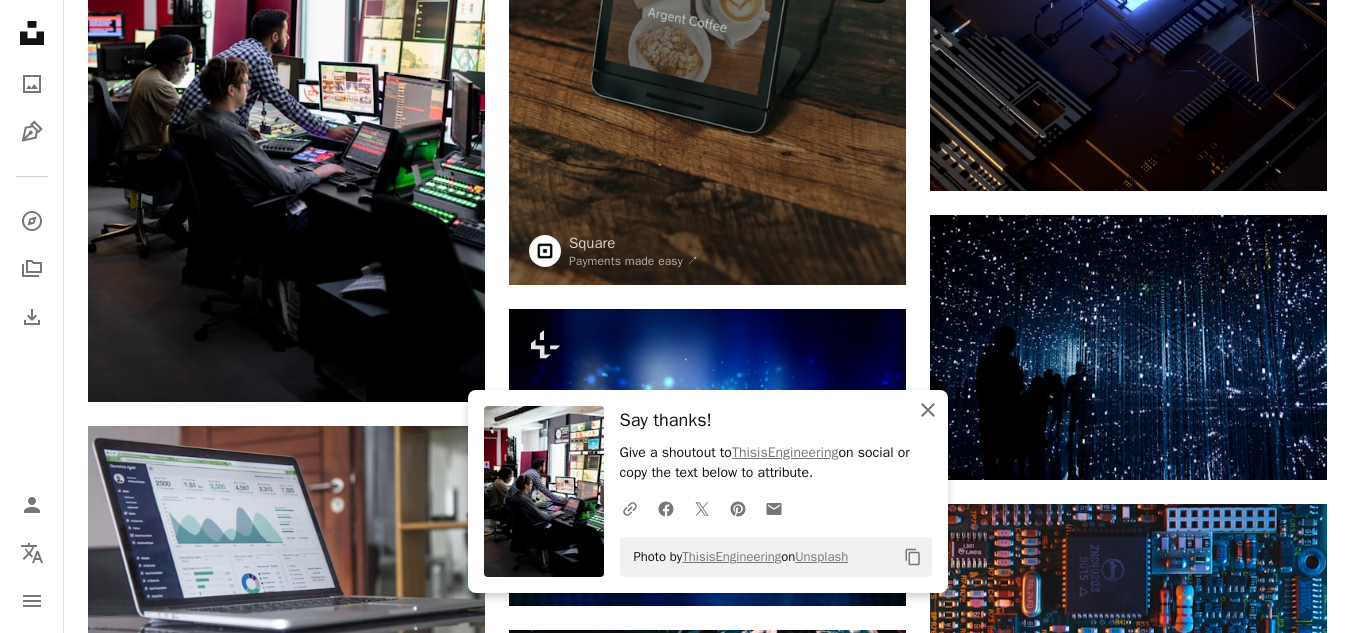 click on "An X shape" 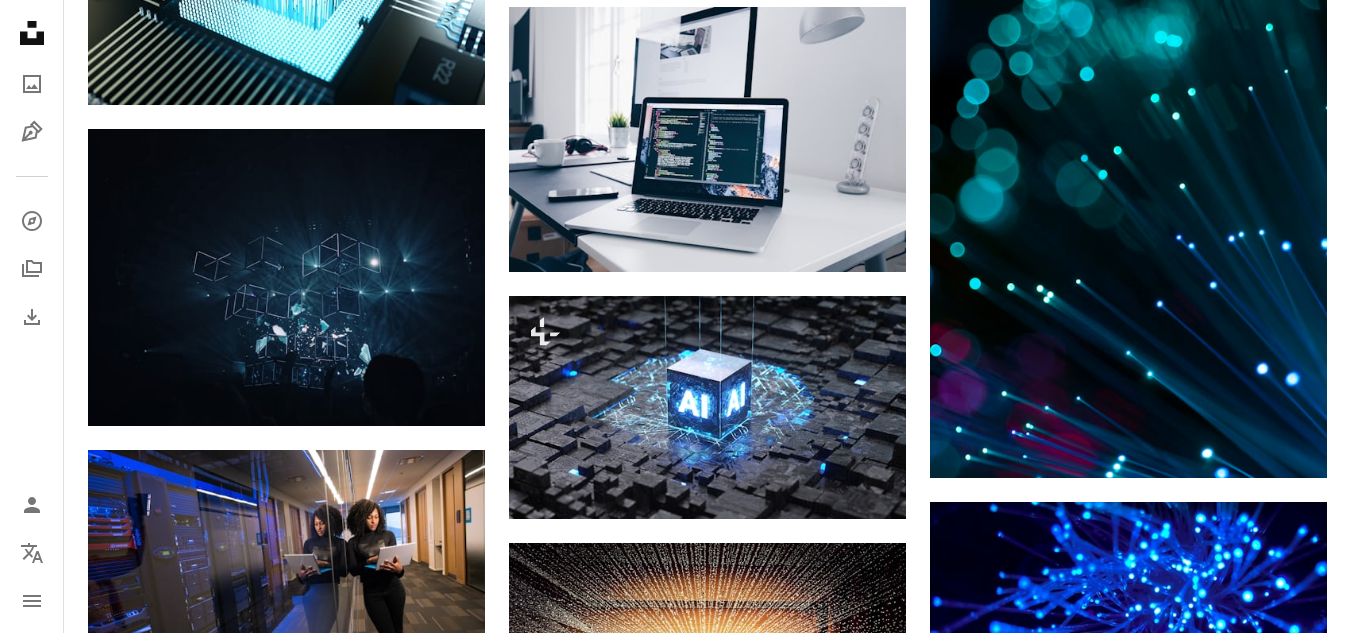 scroll, scrollTop: 4040, scrollLeft: 0, axis: vertical 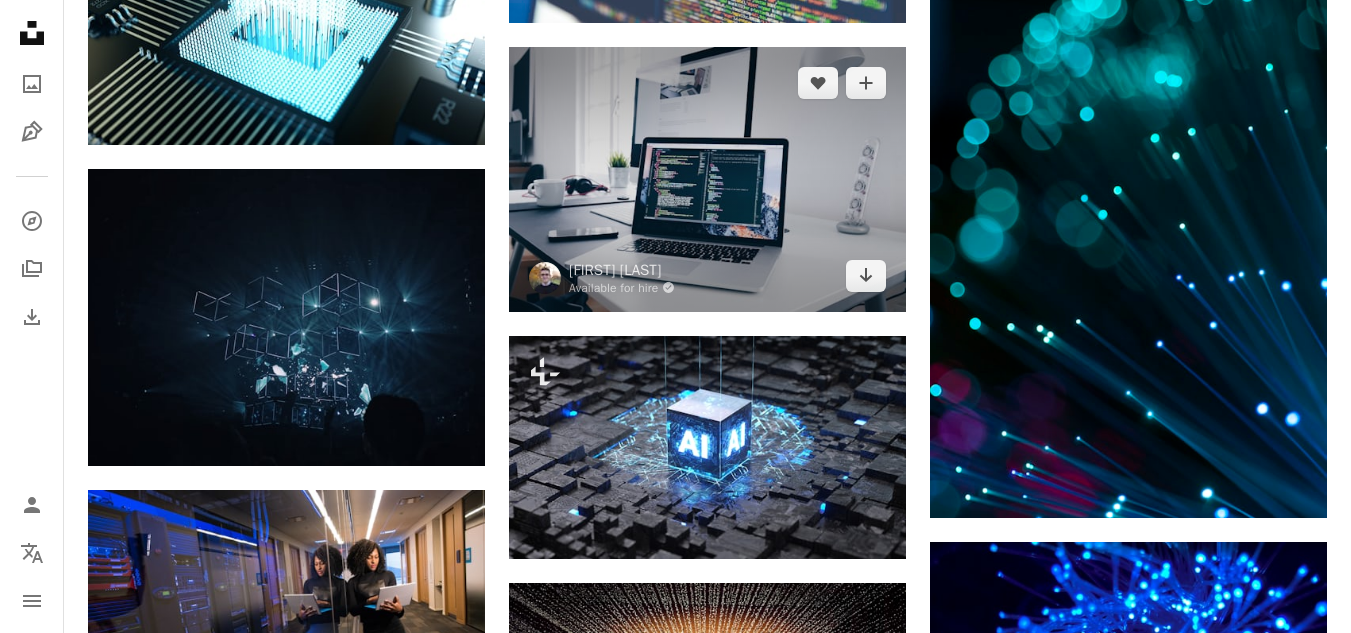 click at bounding box center (707, 179) 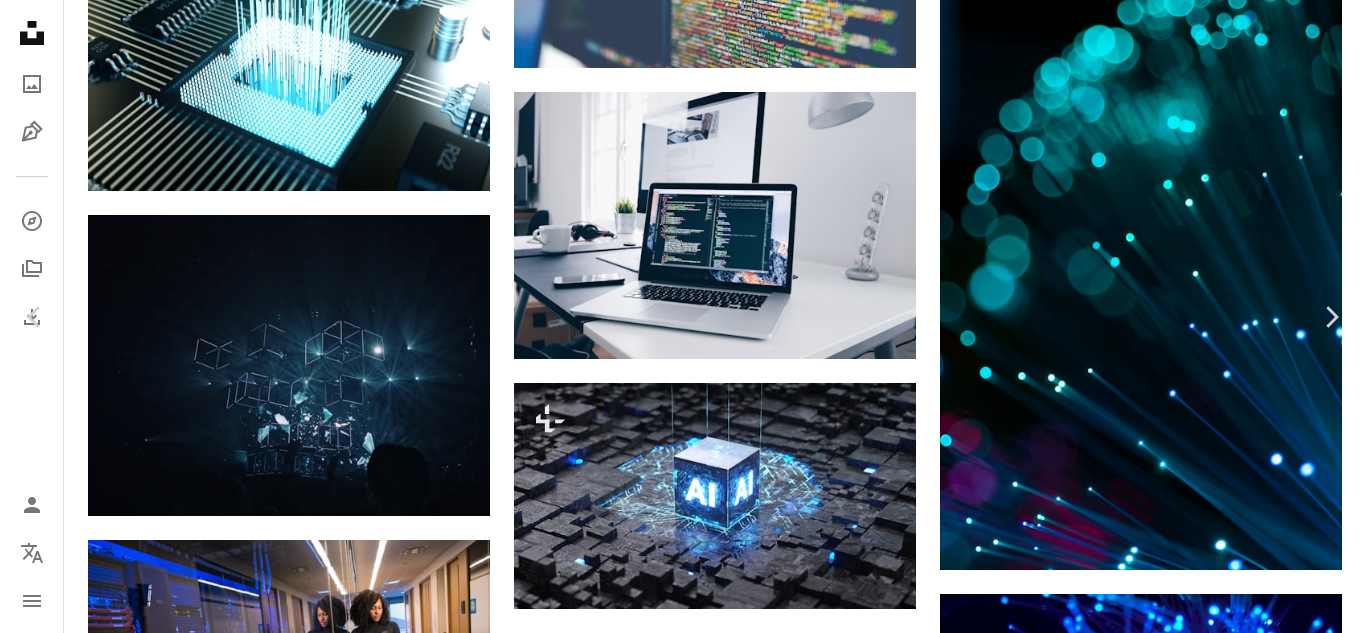 click on "Download free" at bounding box center (1167, 3233) 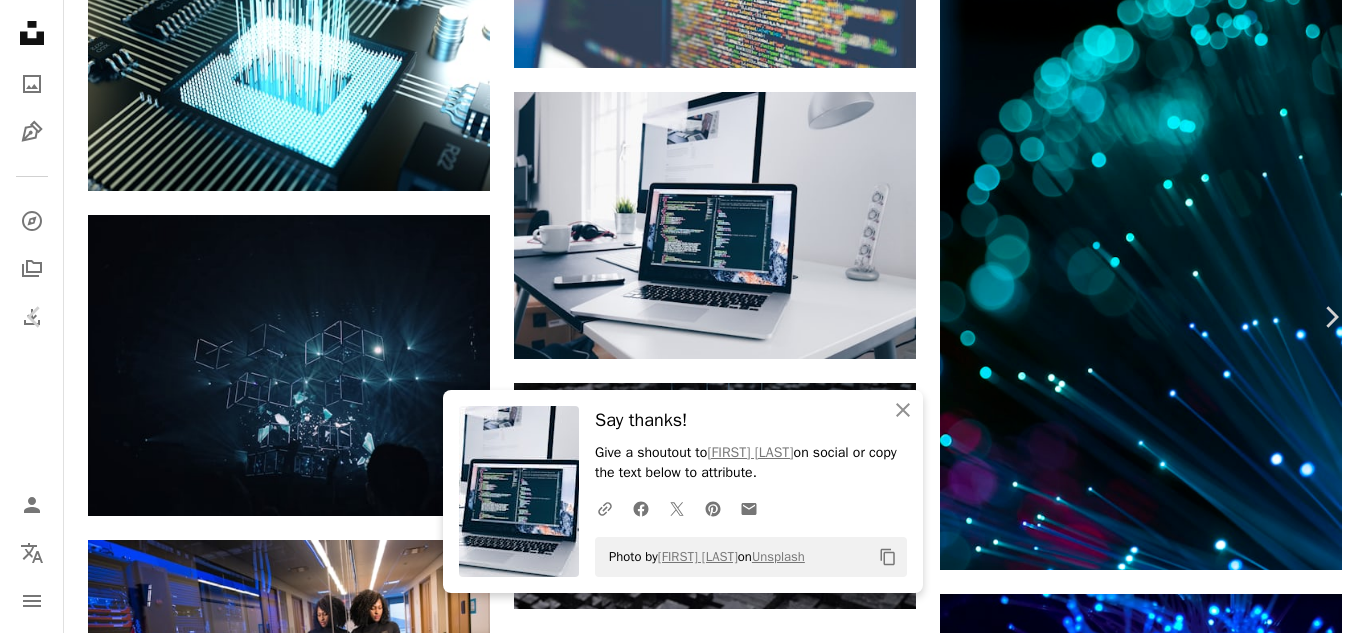 click on "An X shape" at bounding box center (20, 20) 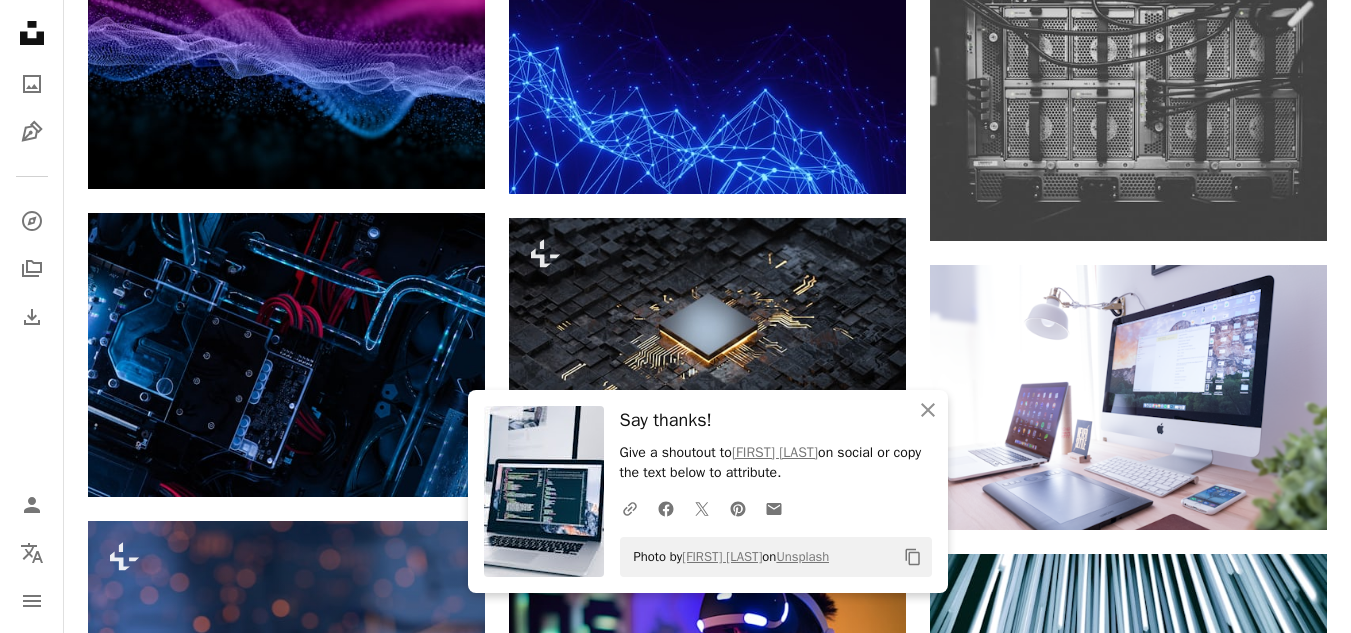 scroll, scrollTop: 4960, scrollLeft: 0, axis: vertical 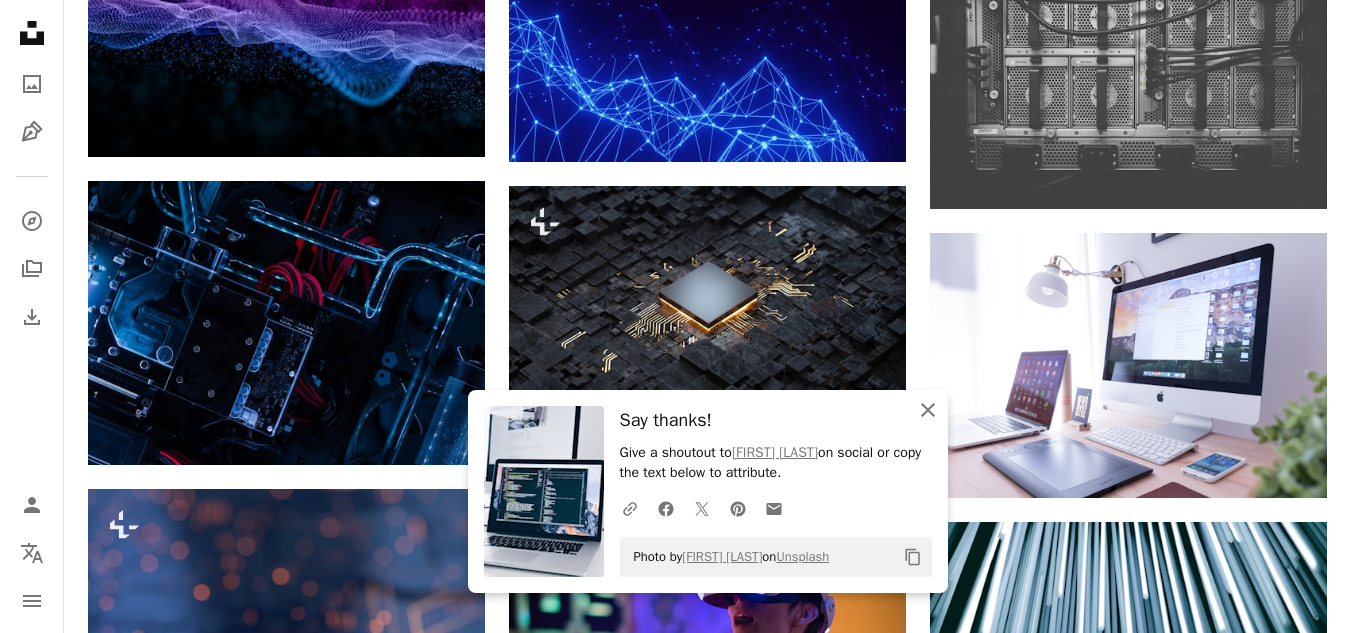 click on "An X shape" 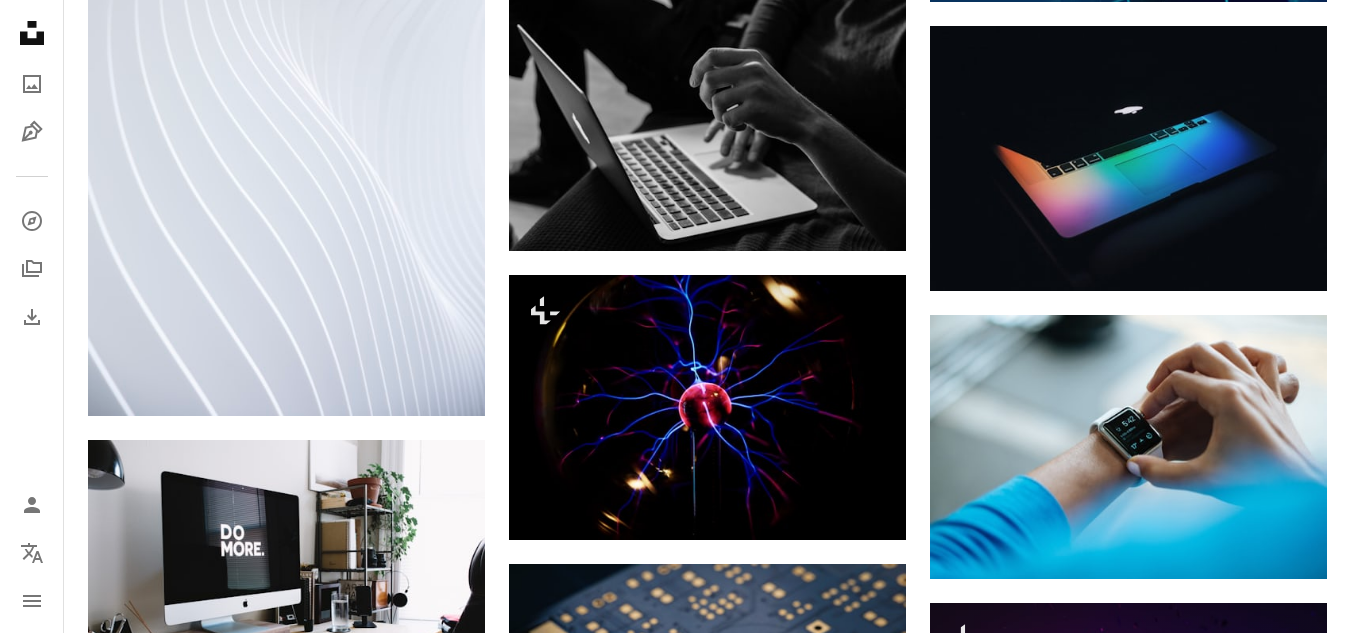 scroll, scrollTop: 7240, scrollLeft: 0, axis: vertical 